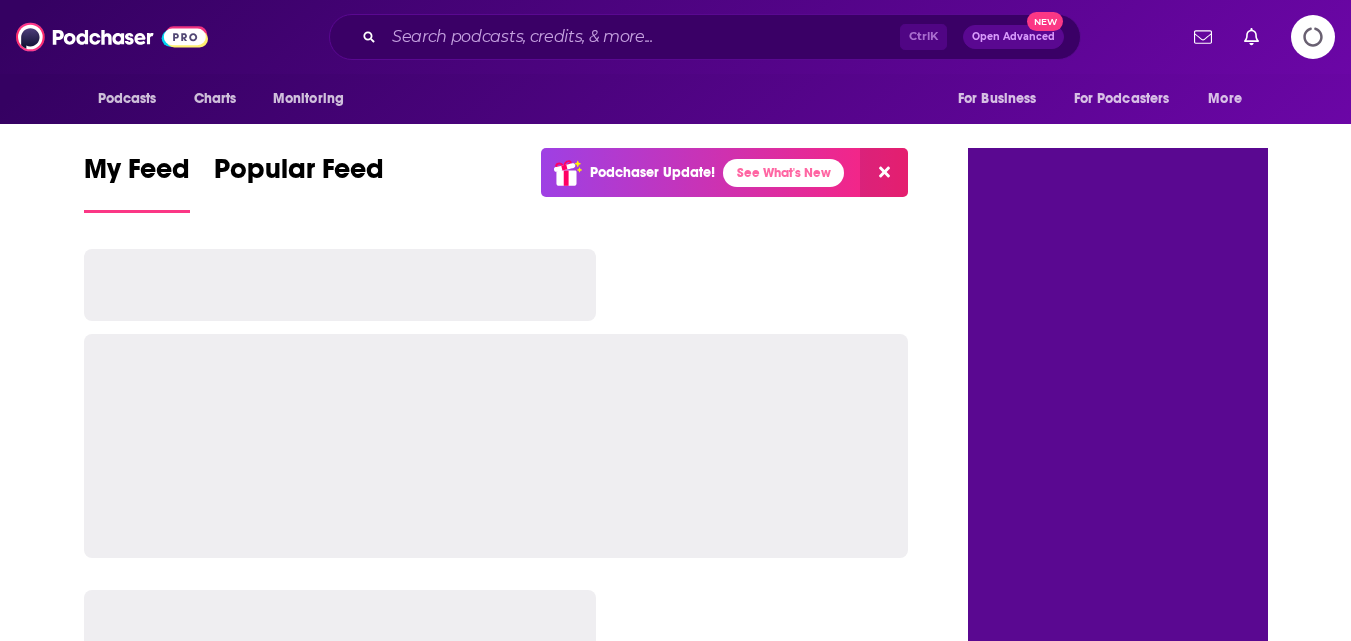 scroll, scrollTop: 0, scrollLeft: 0, axis: both 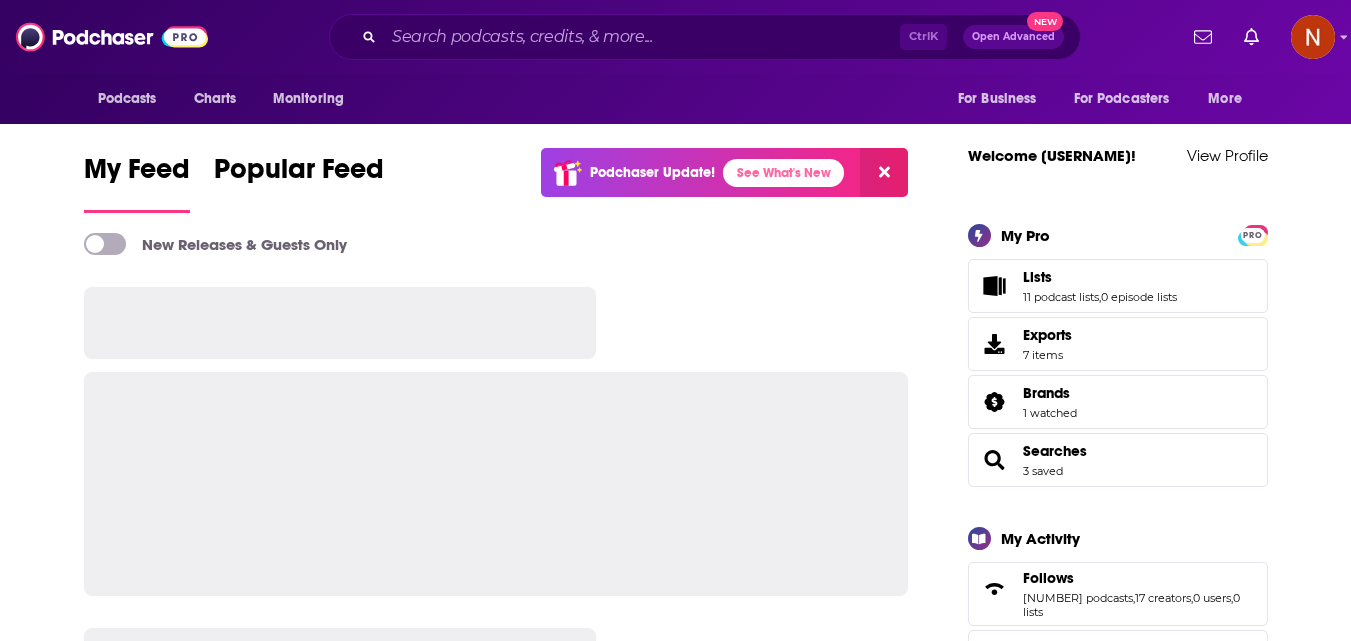 click at bounding box center (642, 37) 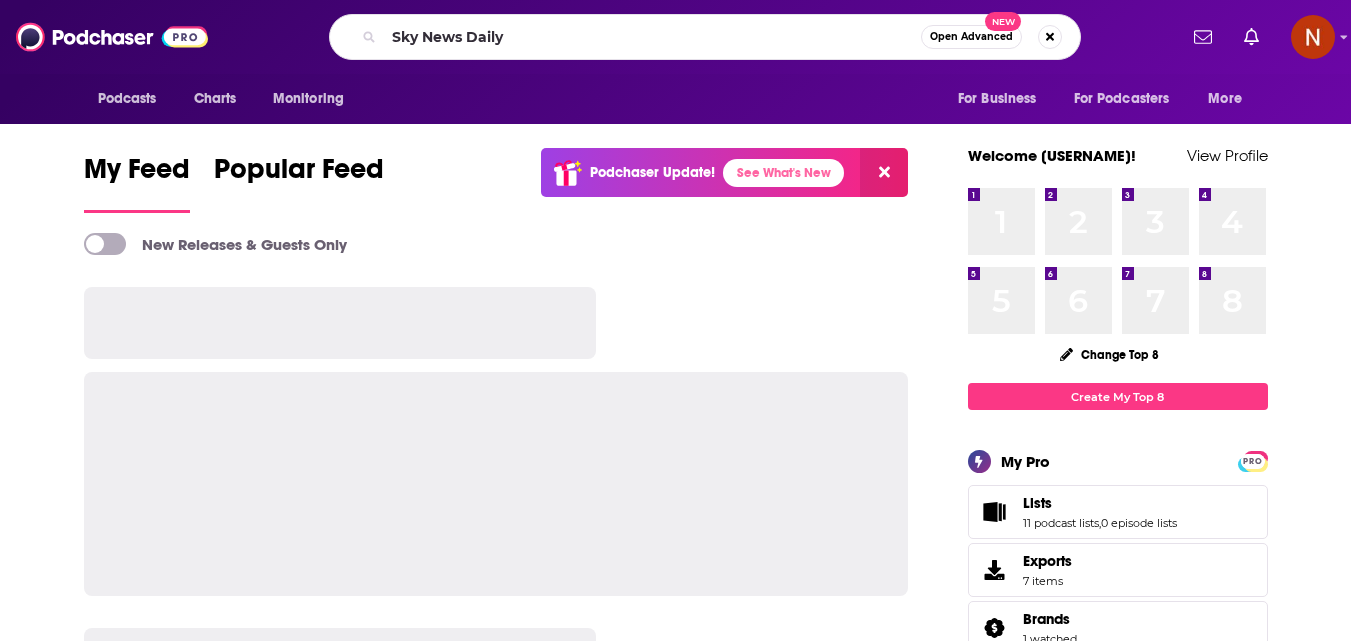 type on "Sky News Daily" 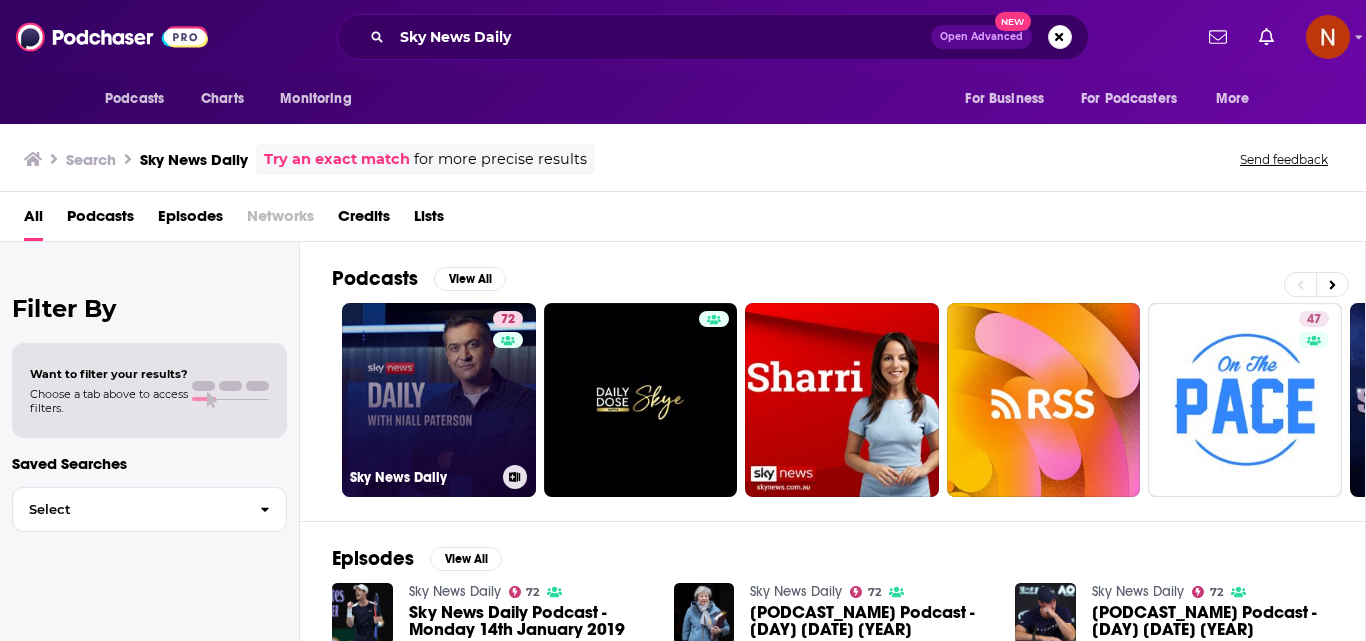 click on "[NUMBER] Sky News Daily" at bounding box center [439, 400] 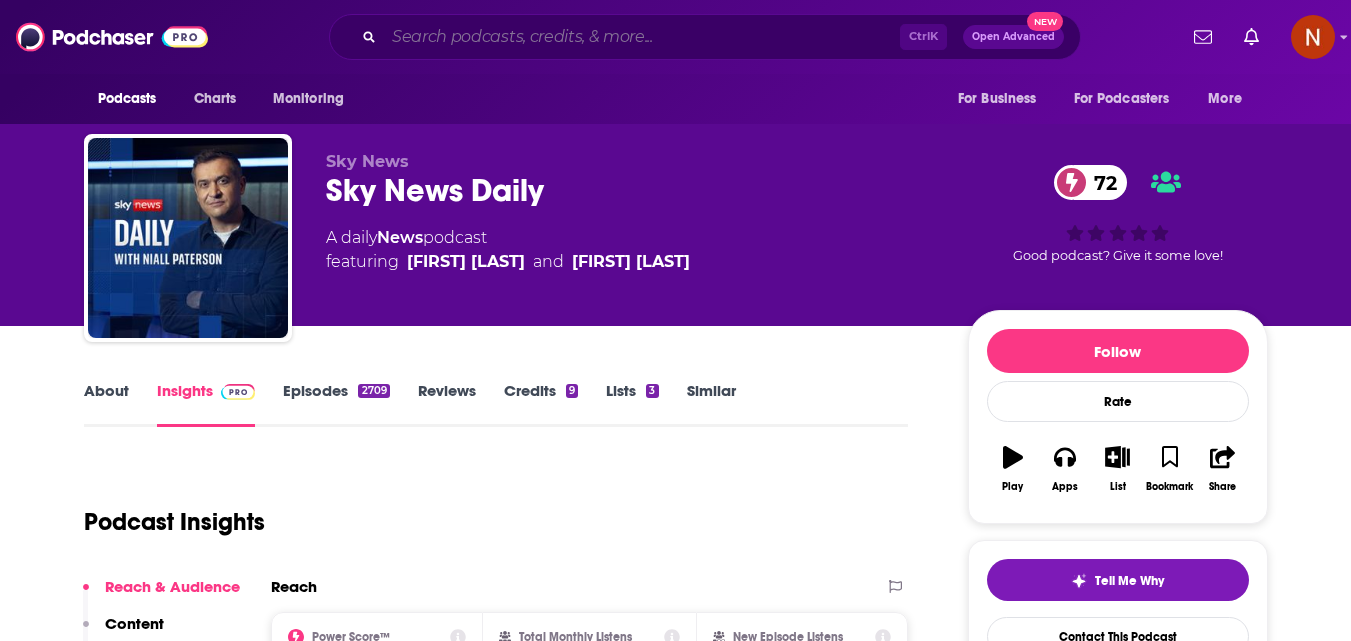 click at bounding box center [642, 37] 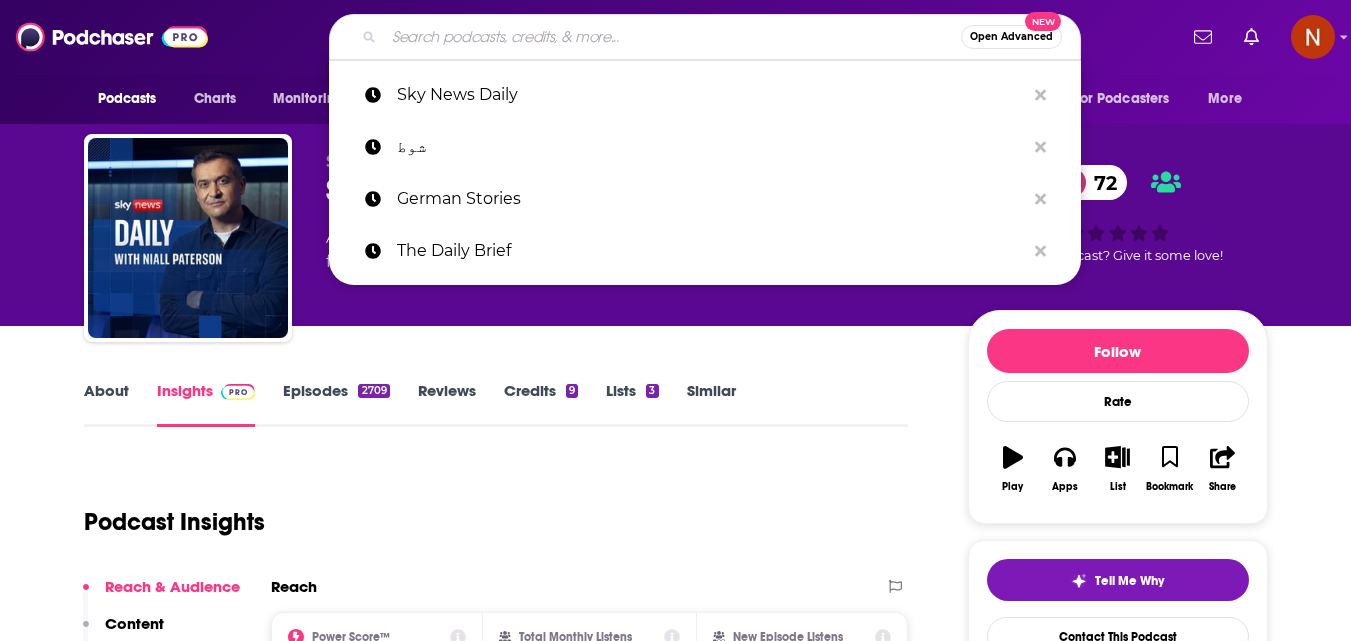 paste on "Business Movers" 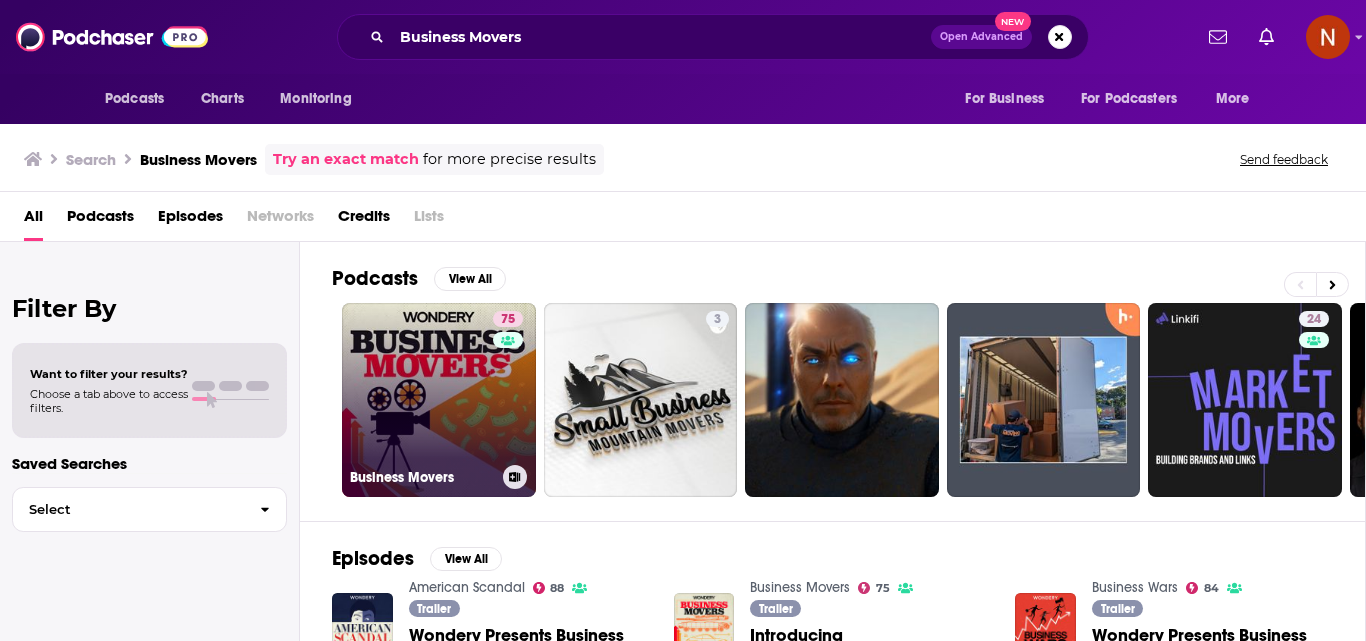 click on "[NUMBER] Business Movers" at bounding box center [439, 400] 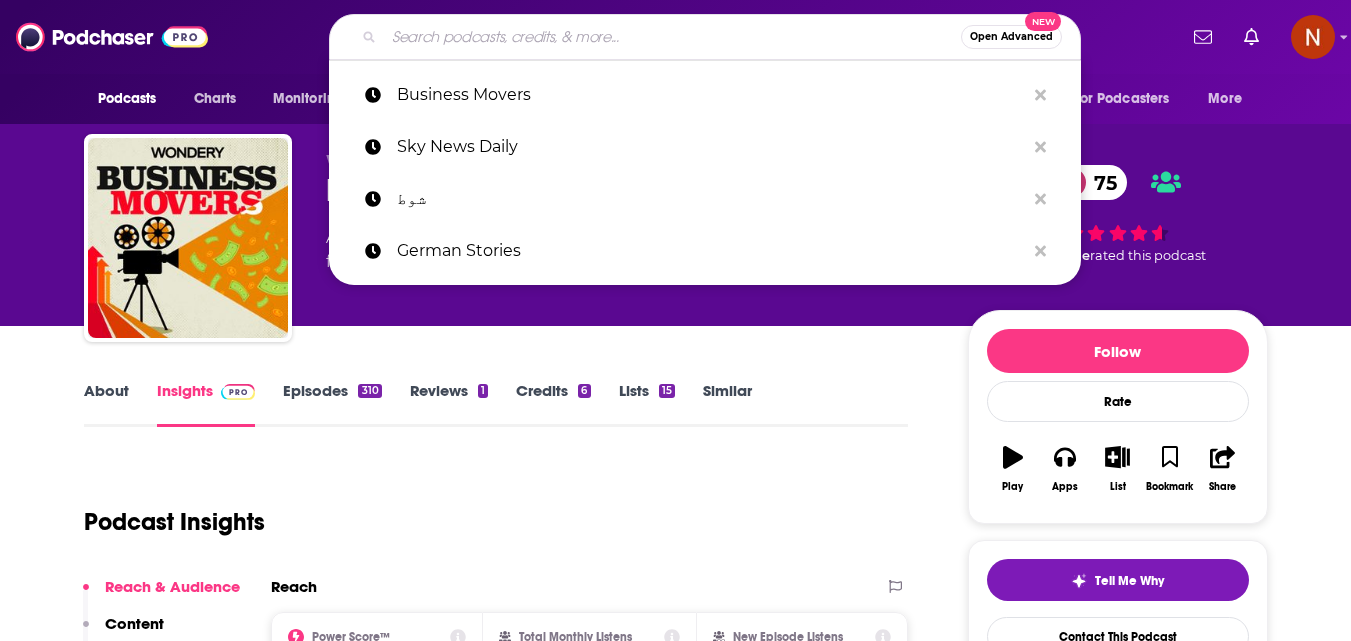 click at bounding box center (672, 37) 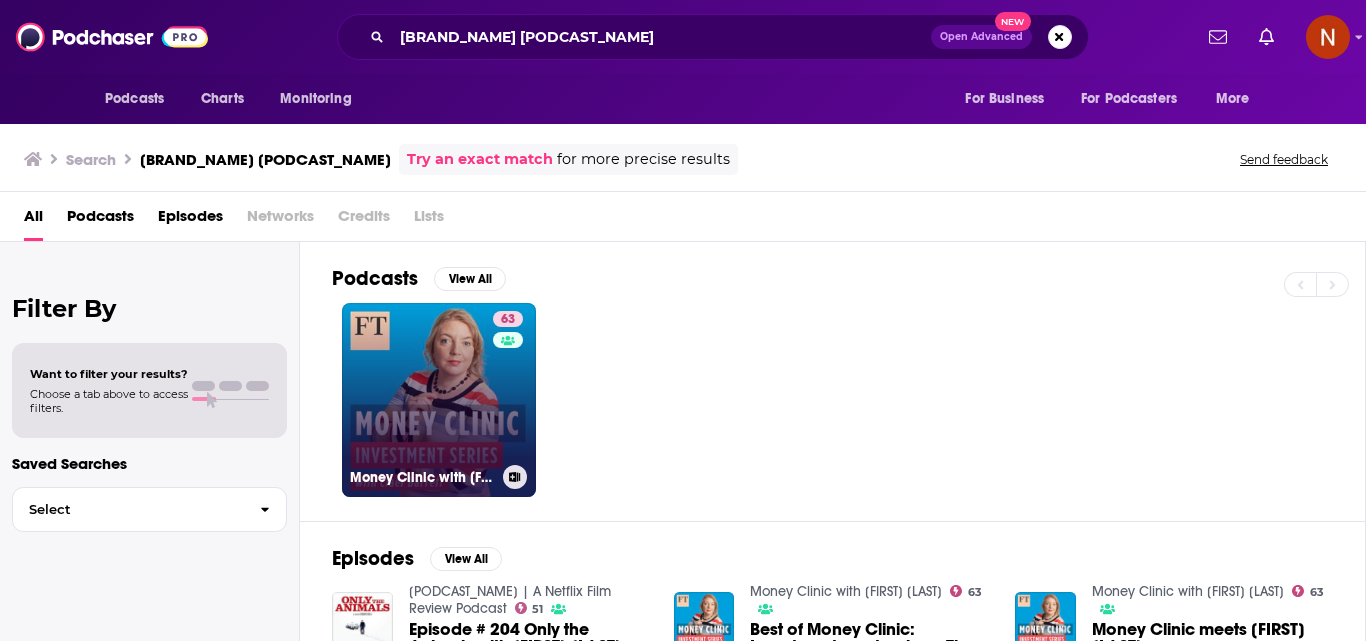 click on "[NUMBER] [PODCAST_NAME] with [FIRST] [LAST]" at bounding box center [439, 400] 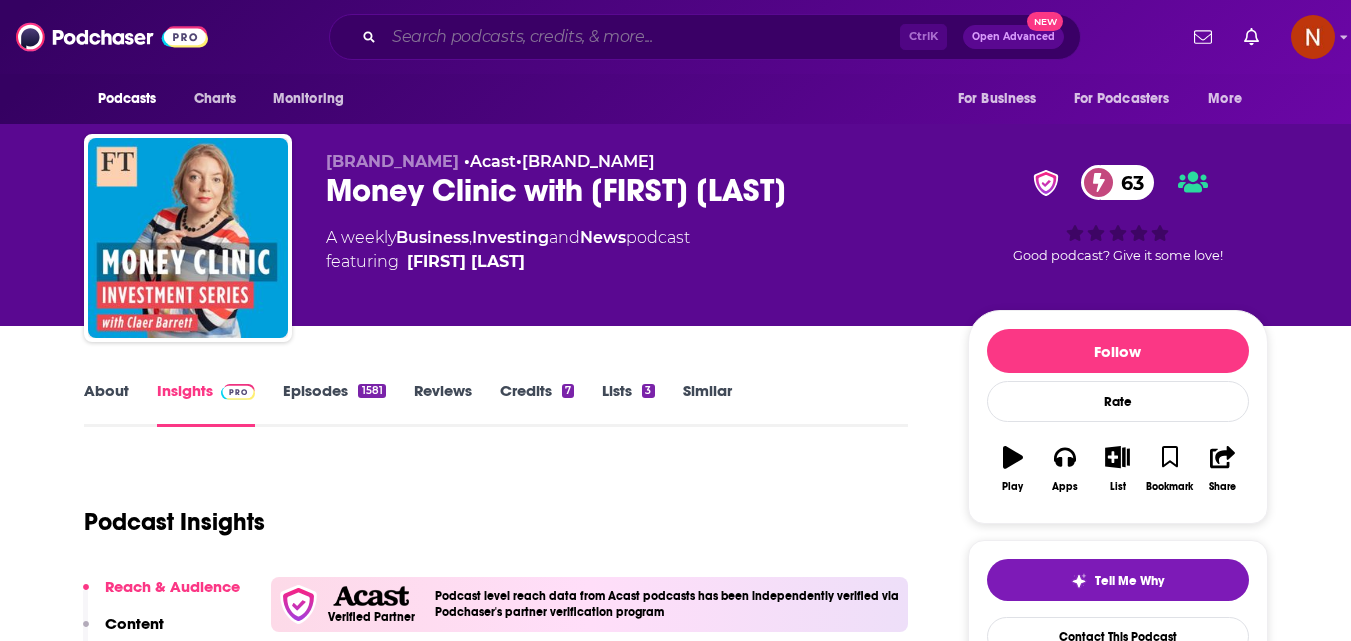 click at bounding box center [642, 37] 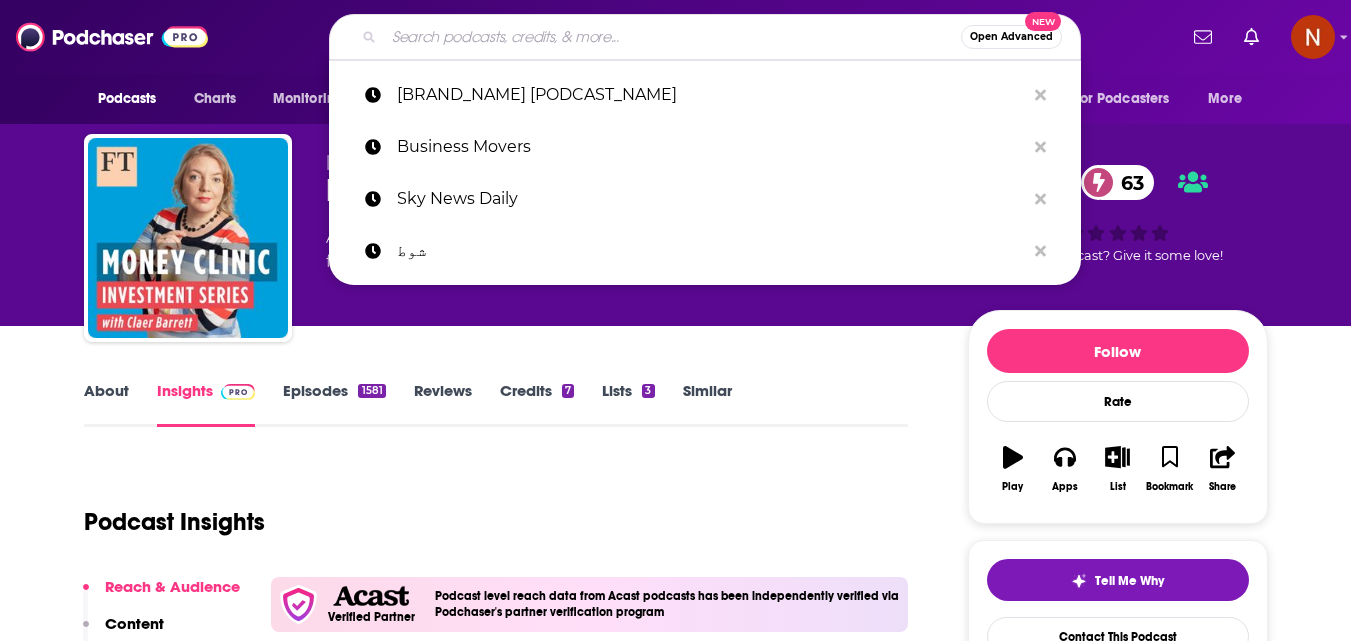 paste on "FT Tech Tonic" 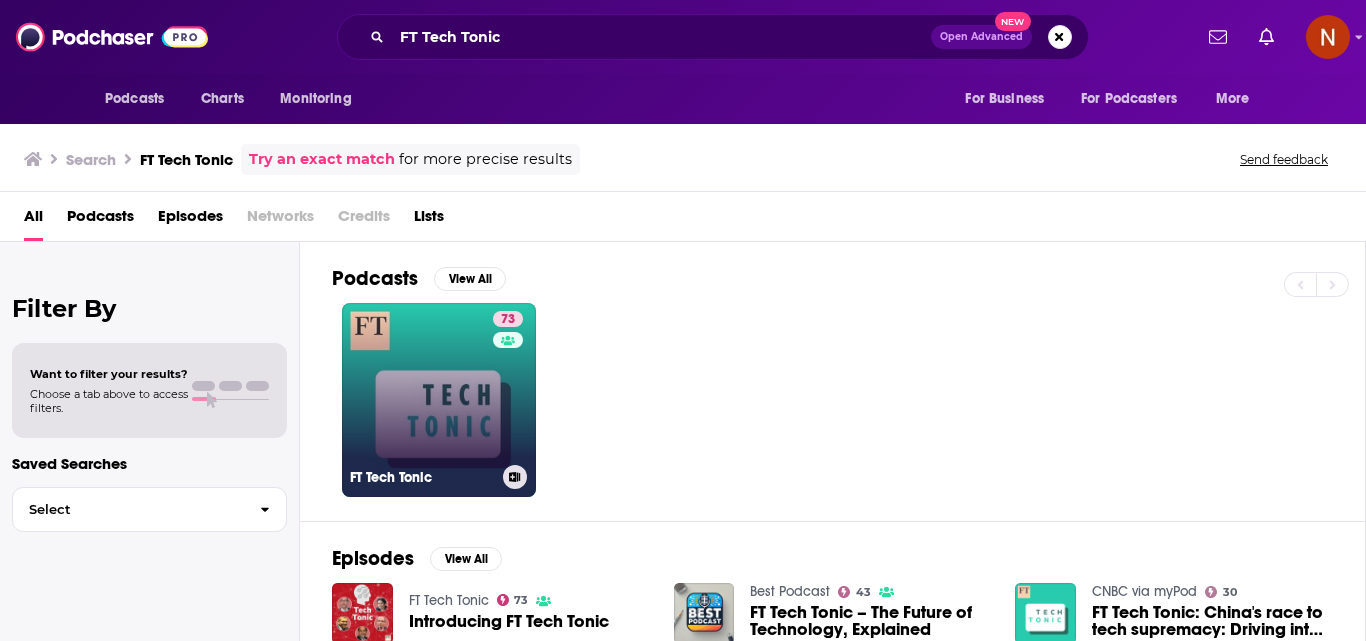 click on "[NUMBER] FT Tech Tonic" at bounding box center (439, 400) 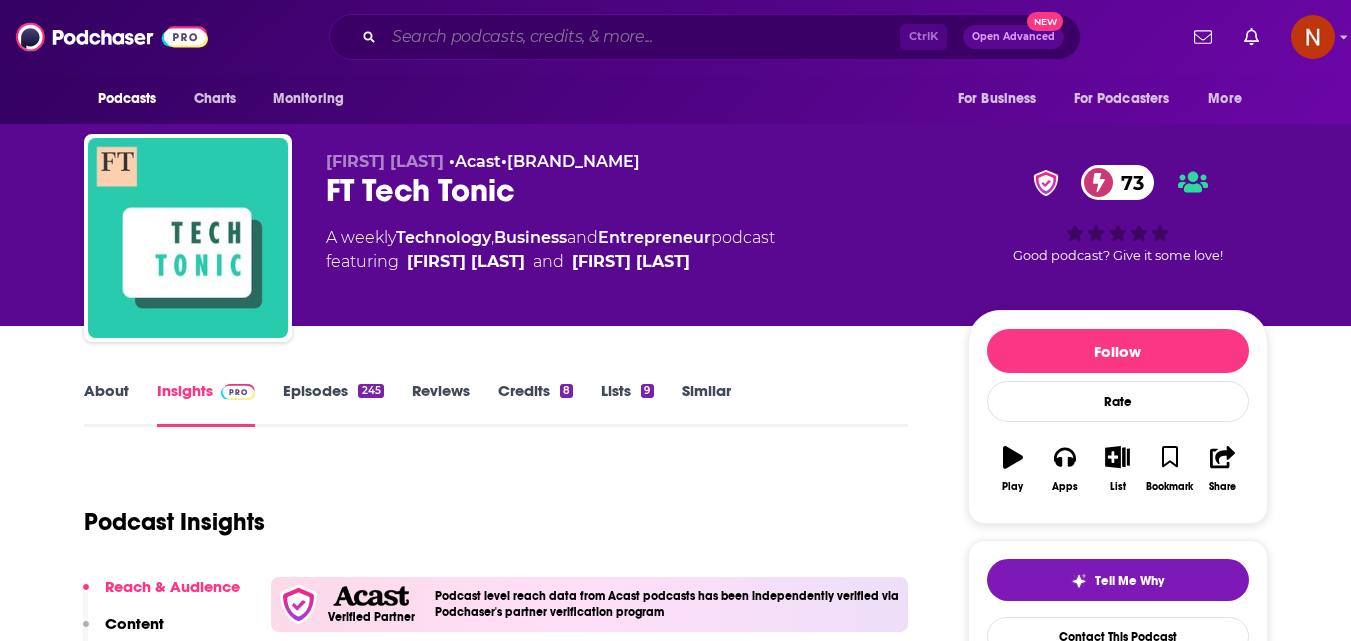 click at bounding box center [642, 37] 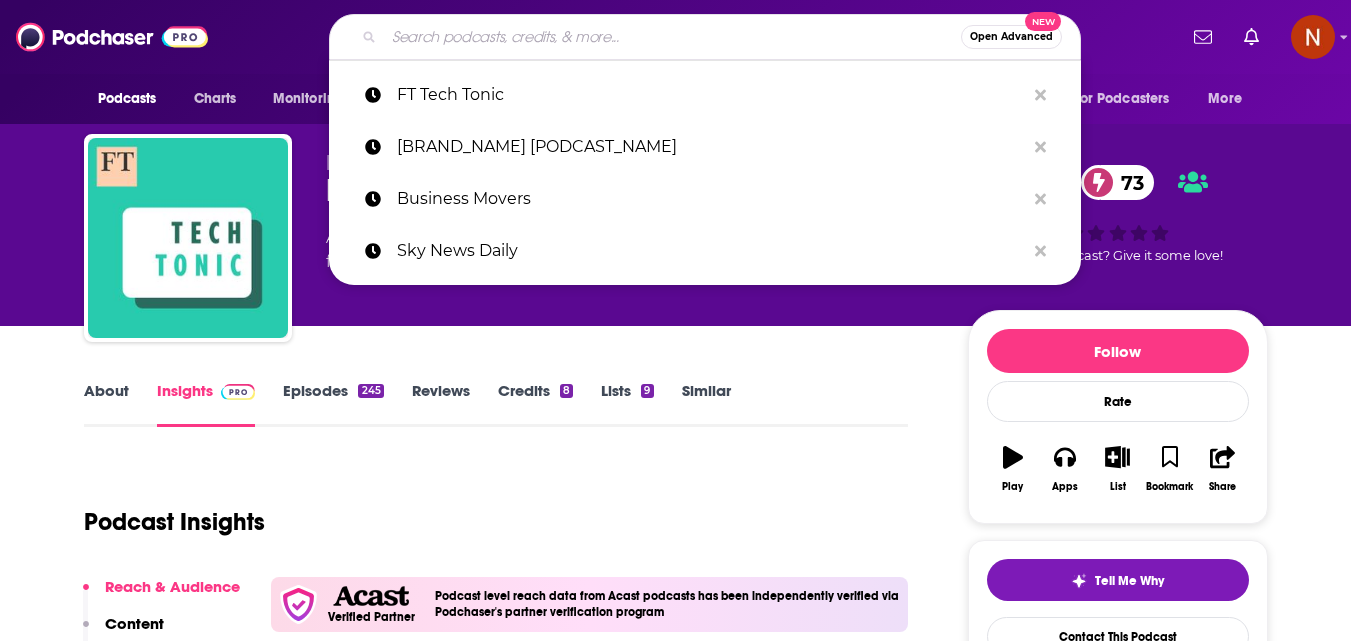 paste on "FT Briefing" 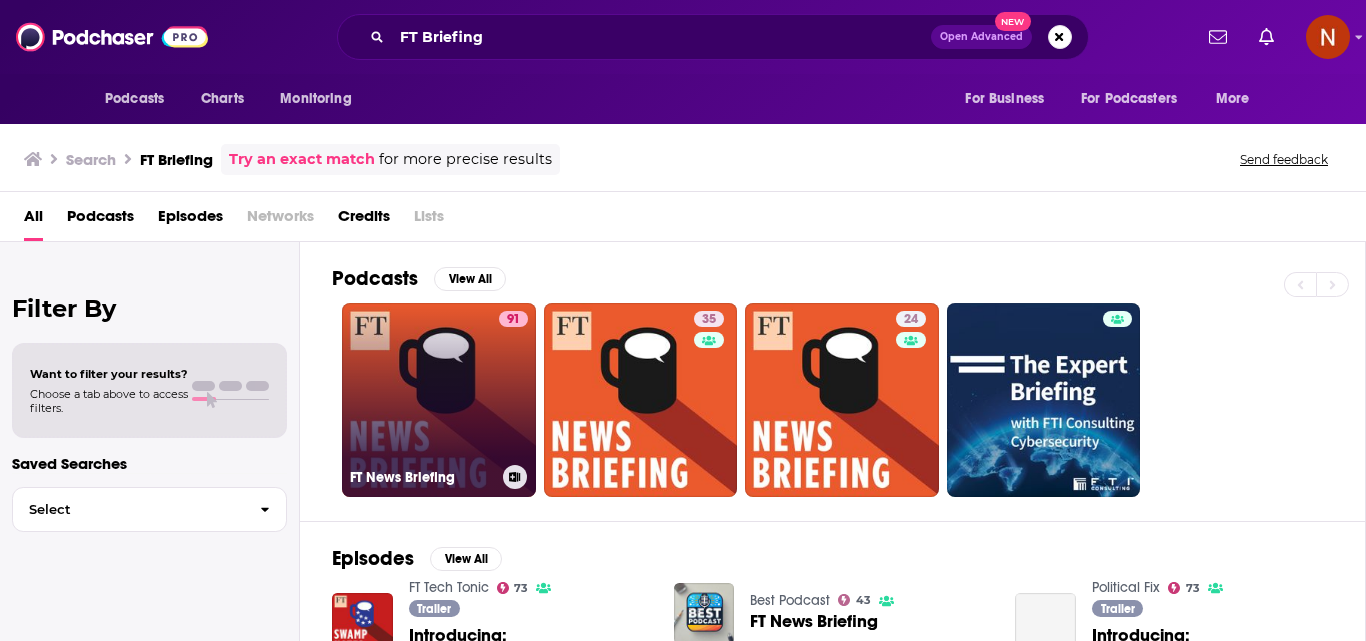 click on "91 FT News Briefing" at bounding box center [439, 400] 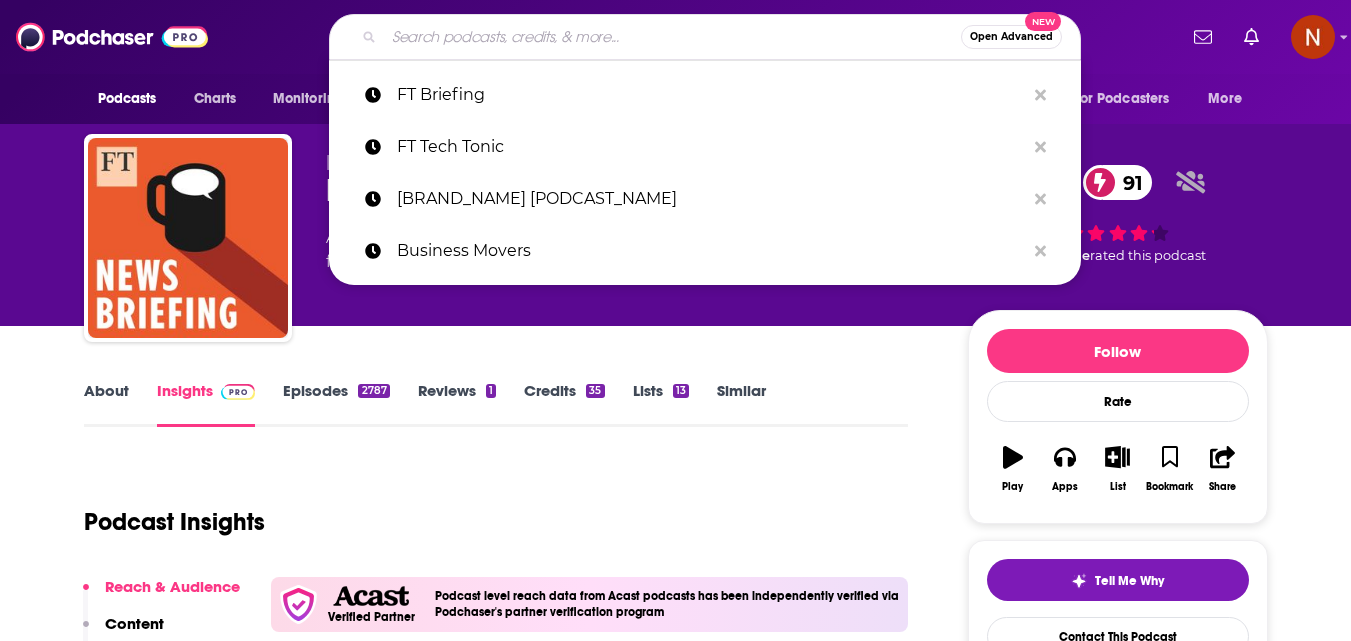 drag, startPoint x: 402, startPoint y: 35, endPoint x: 406, endPoint y: 46, distance: 11.7046995 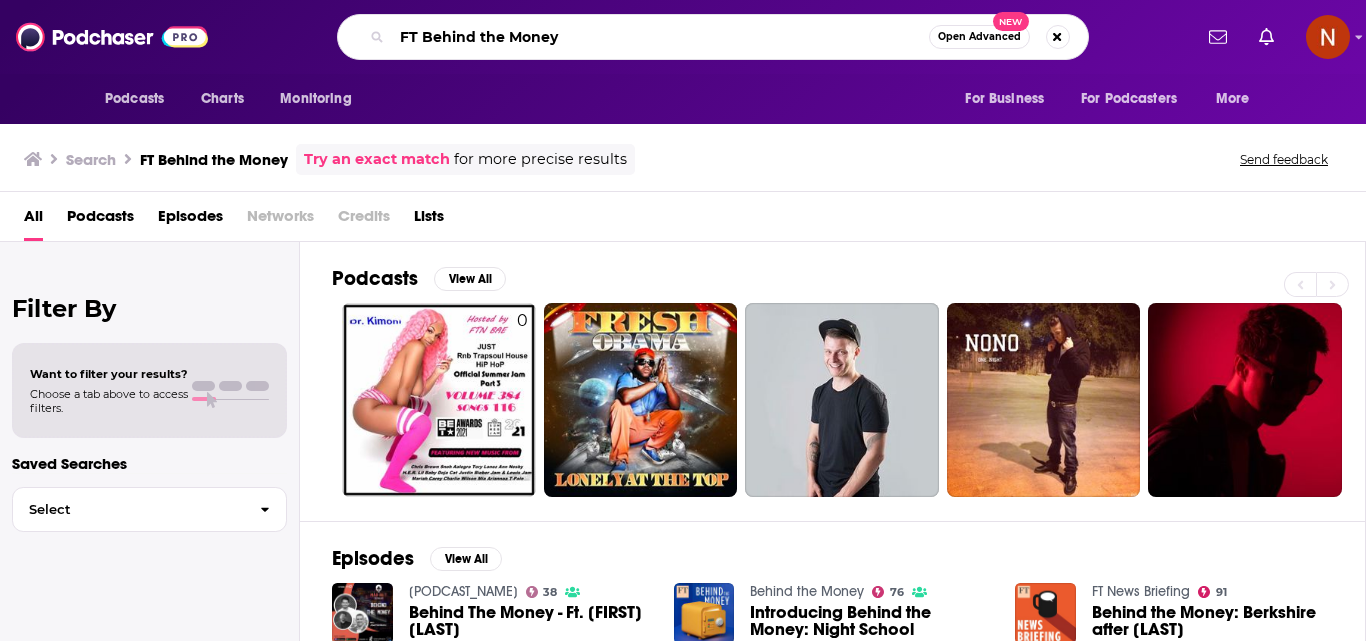 drag, startPoint x: 584, startPoint y: 41, endPoint x: 350, endPoint y: 41, distance: 234 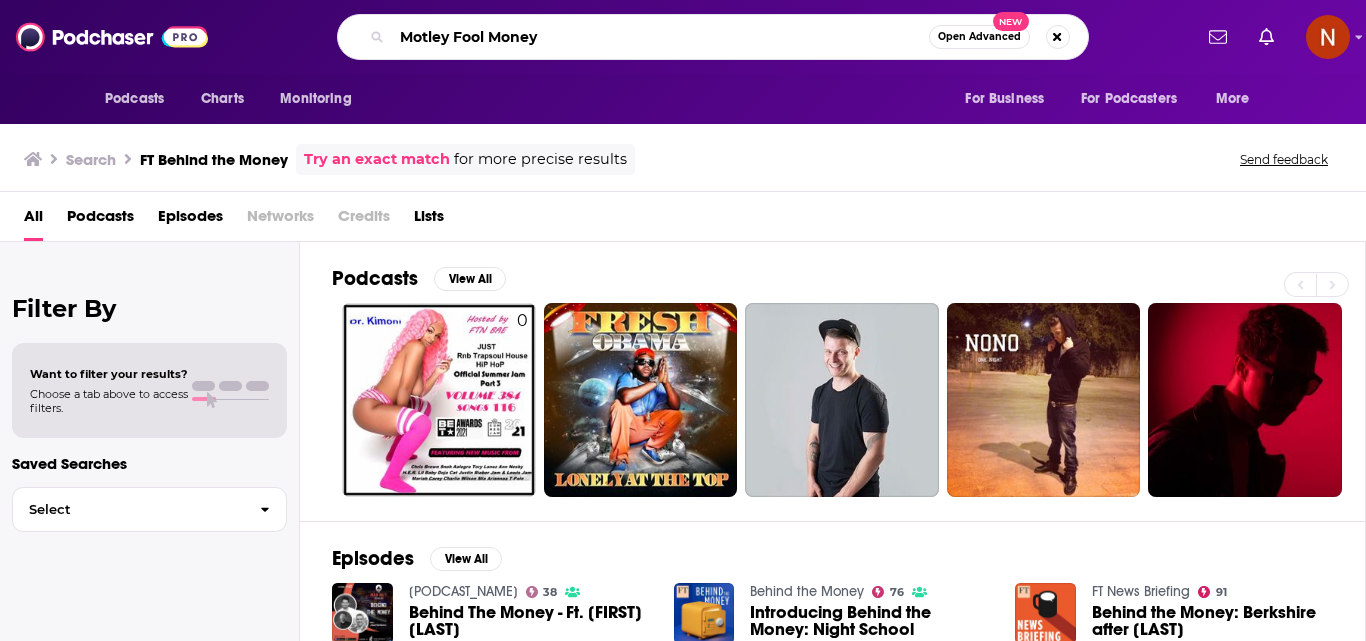 type on "Motley Fool Money" 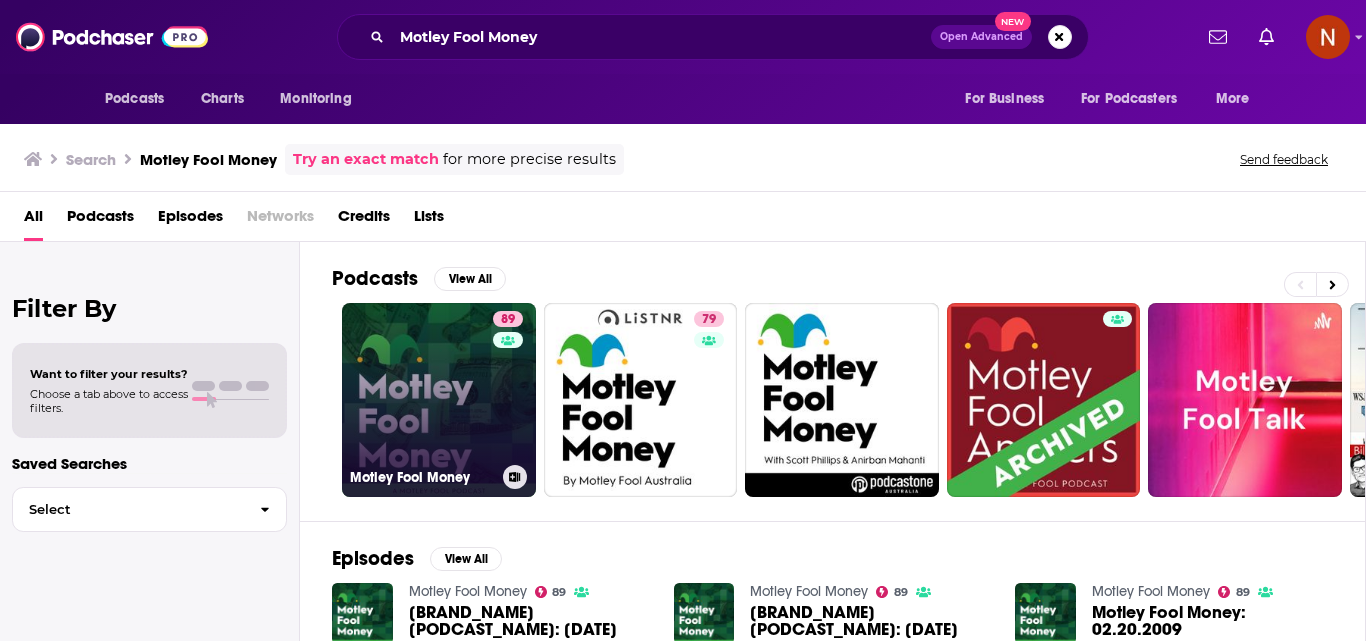 click on "[NUMBER] Motley Fool Money" at bounding box center (439, 400) 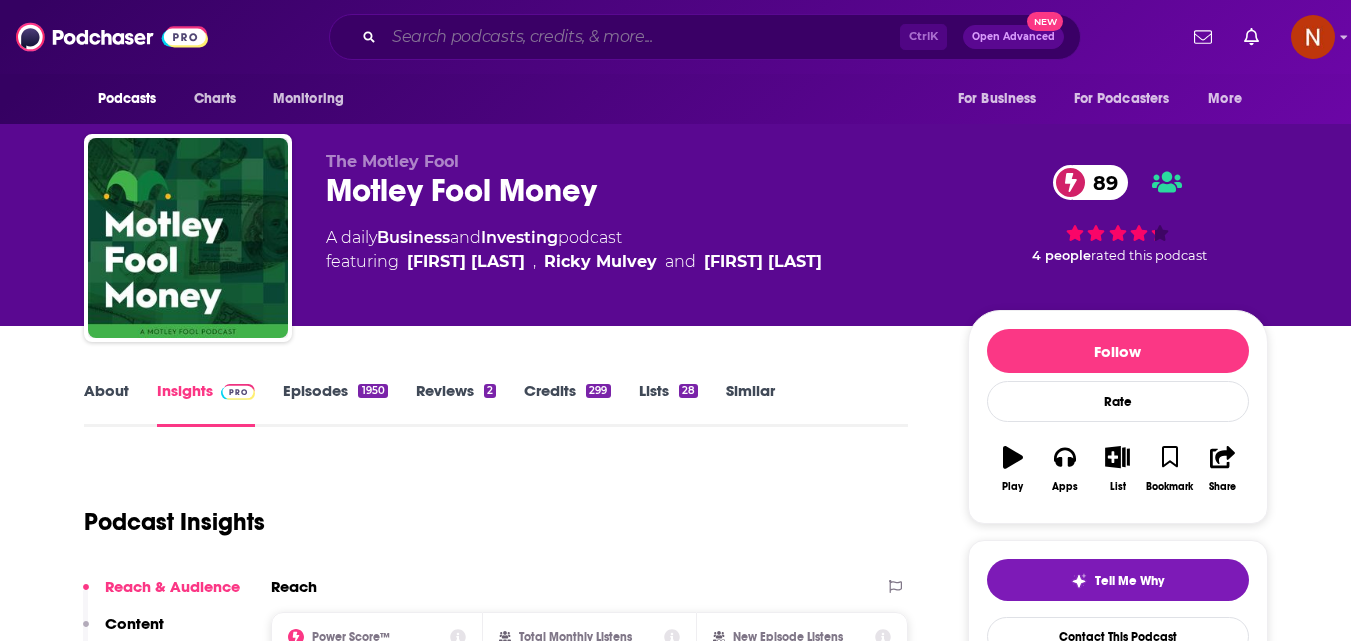 click at bounding box center (642, 37) 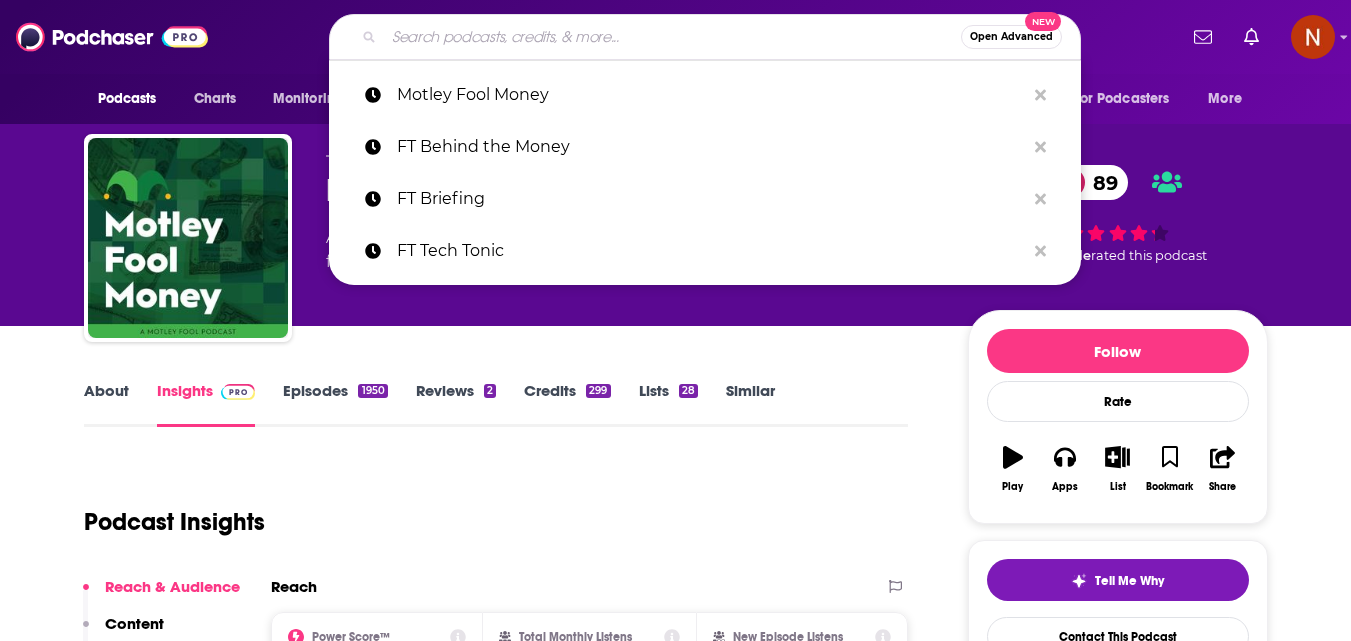paste on "The Economics Show" 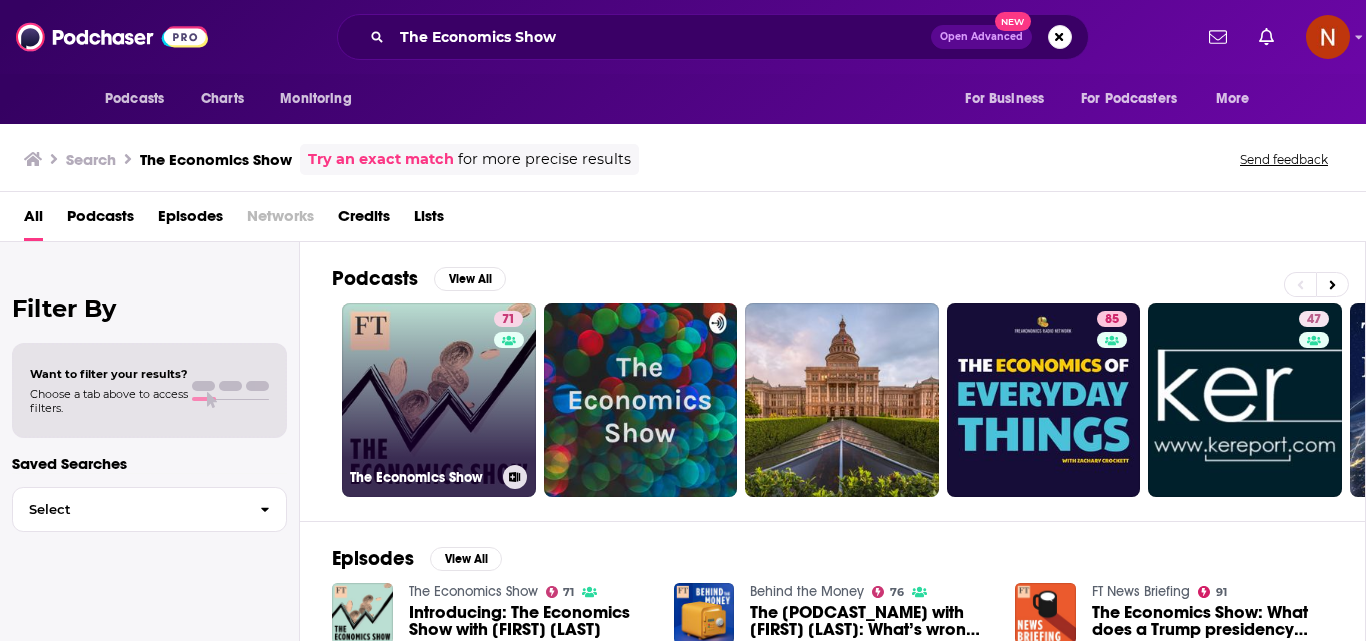 click on "[NUMBER] The [PODCAST_NAME]" at bounding box center (439, 400) 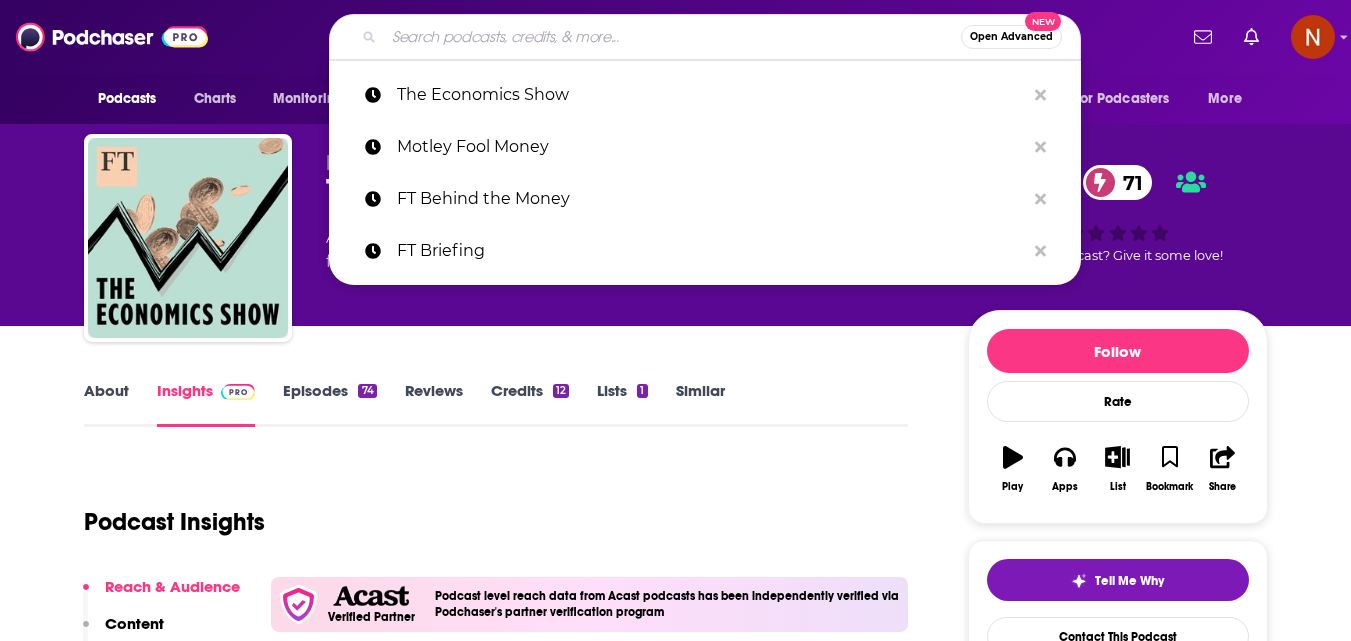 click at bounding box center (672, 37) 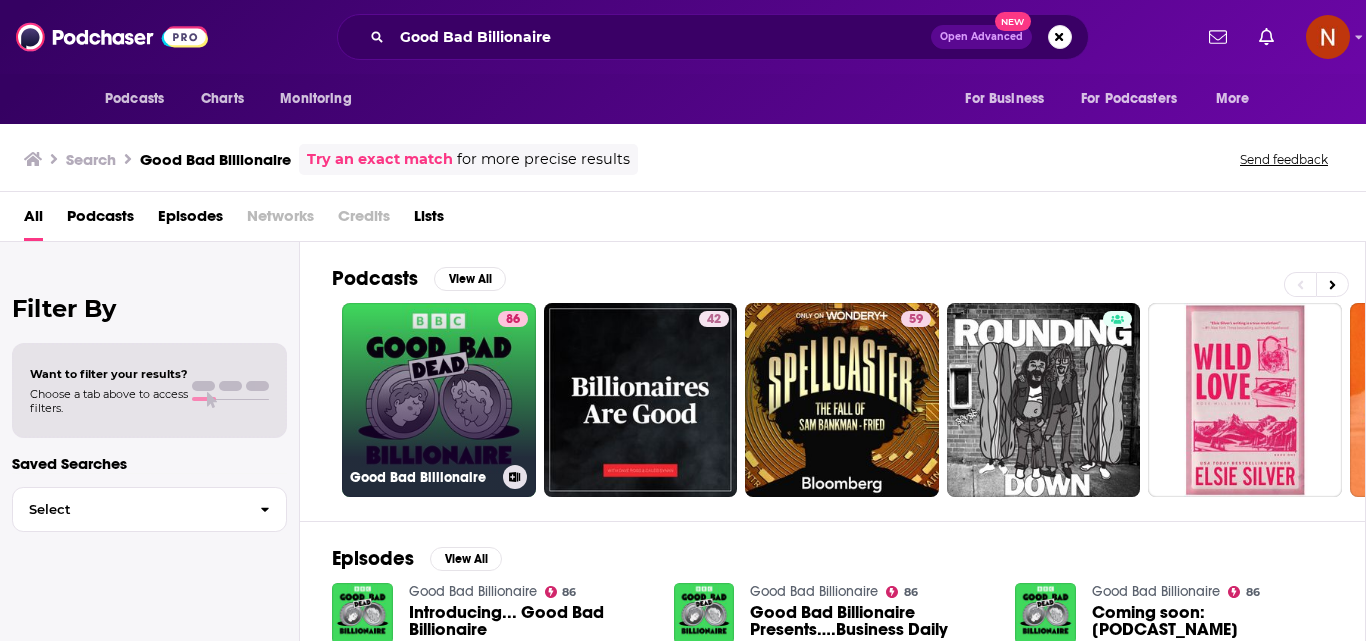 click on "[NUMBER] Good Bad Billionaire" at bounding box center [439, 400] 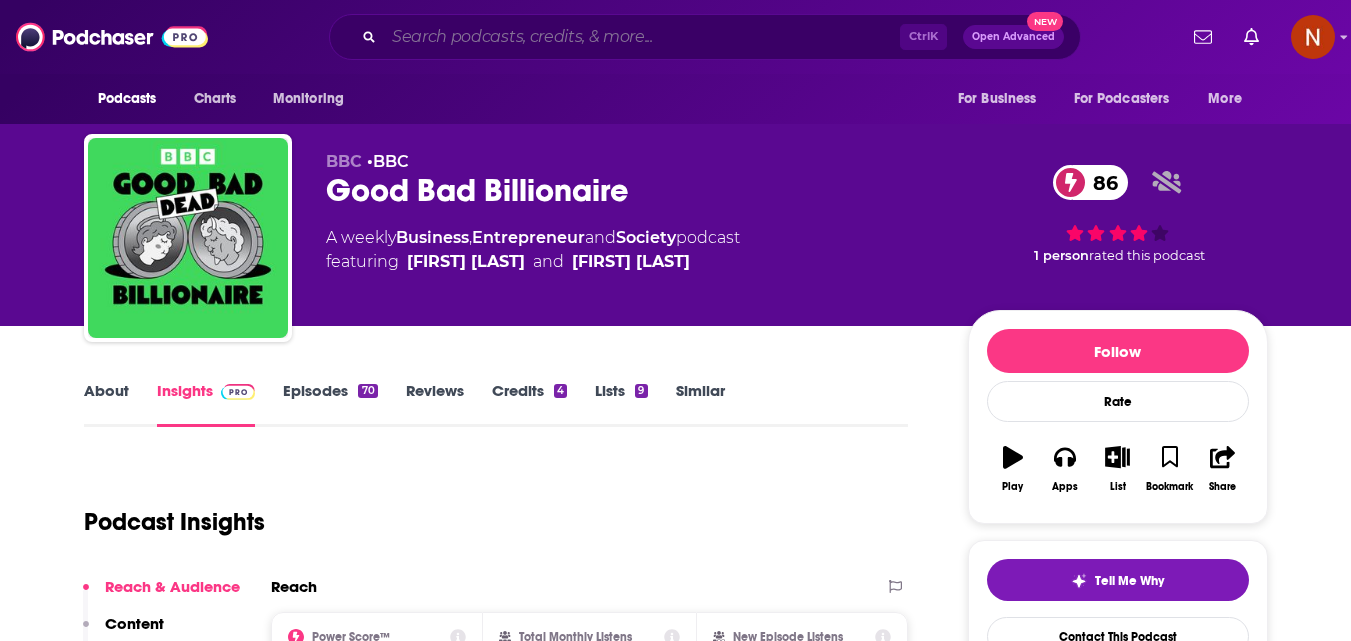 click at bounding box center [642, 37] 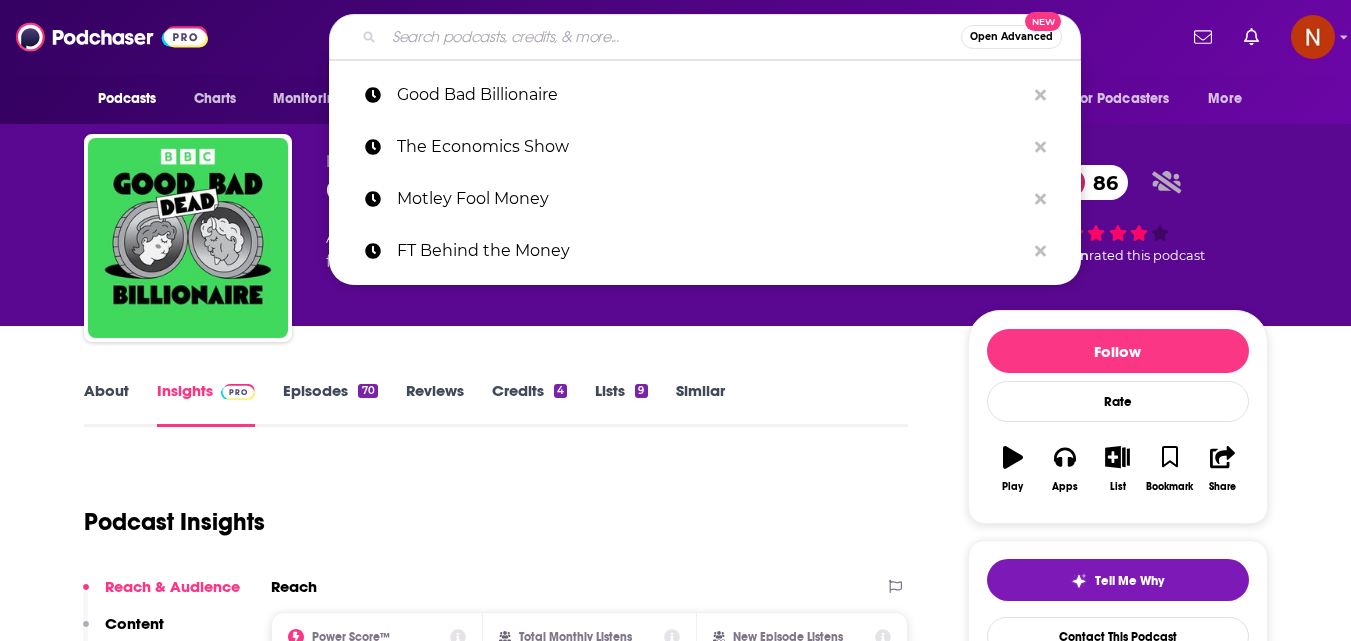 click at bounding box center [672, 37] 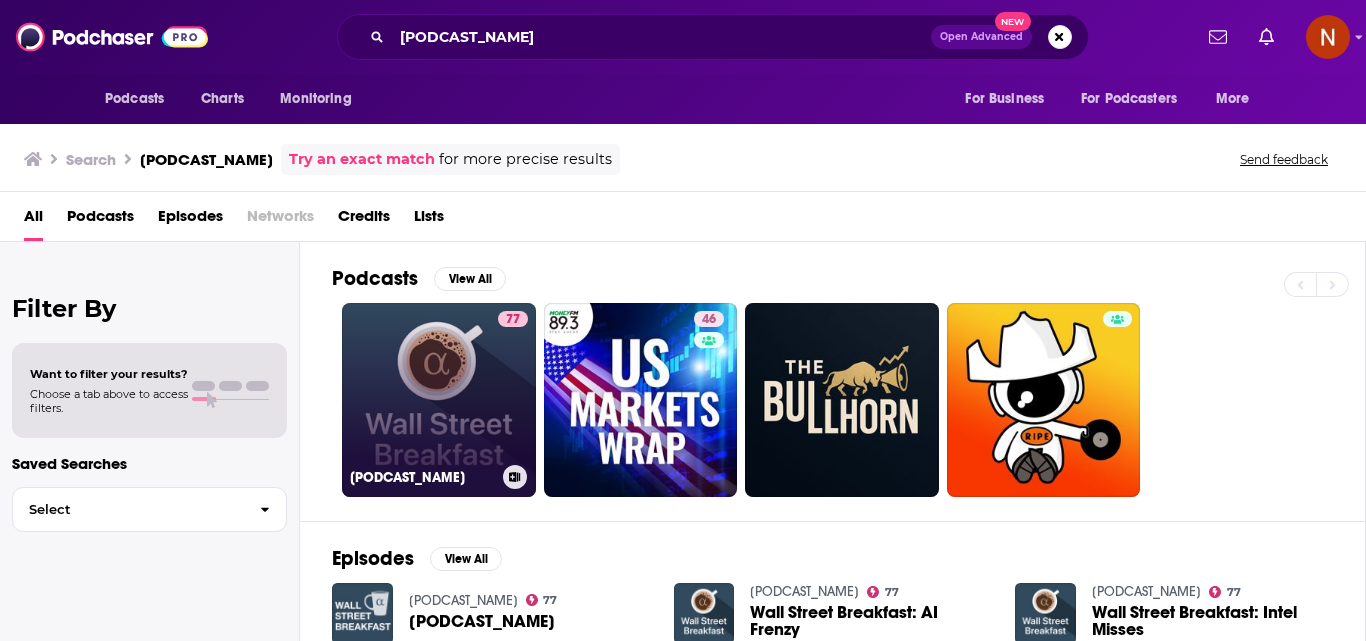 click on "77 Wall Street Breakfast" at bounding box center (439, 400) 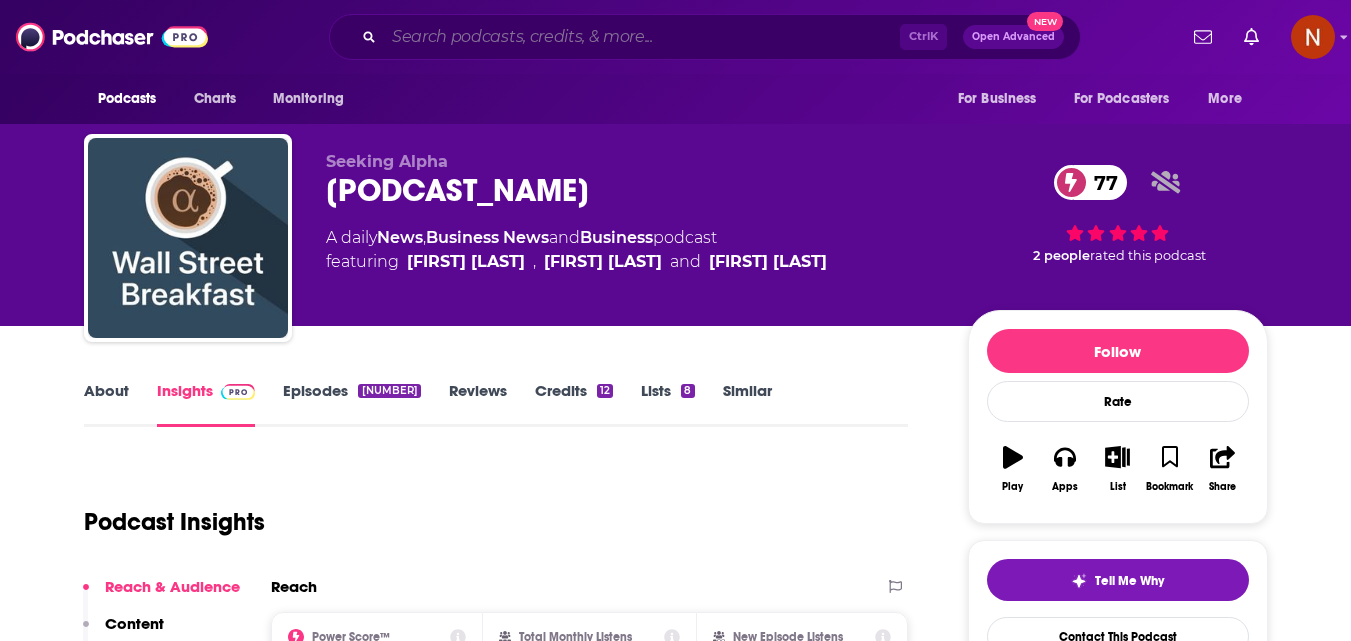click at bounding box center (642, 37) 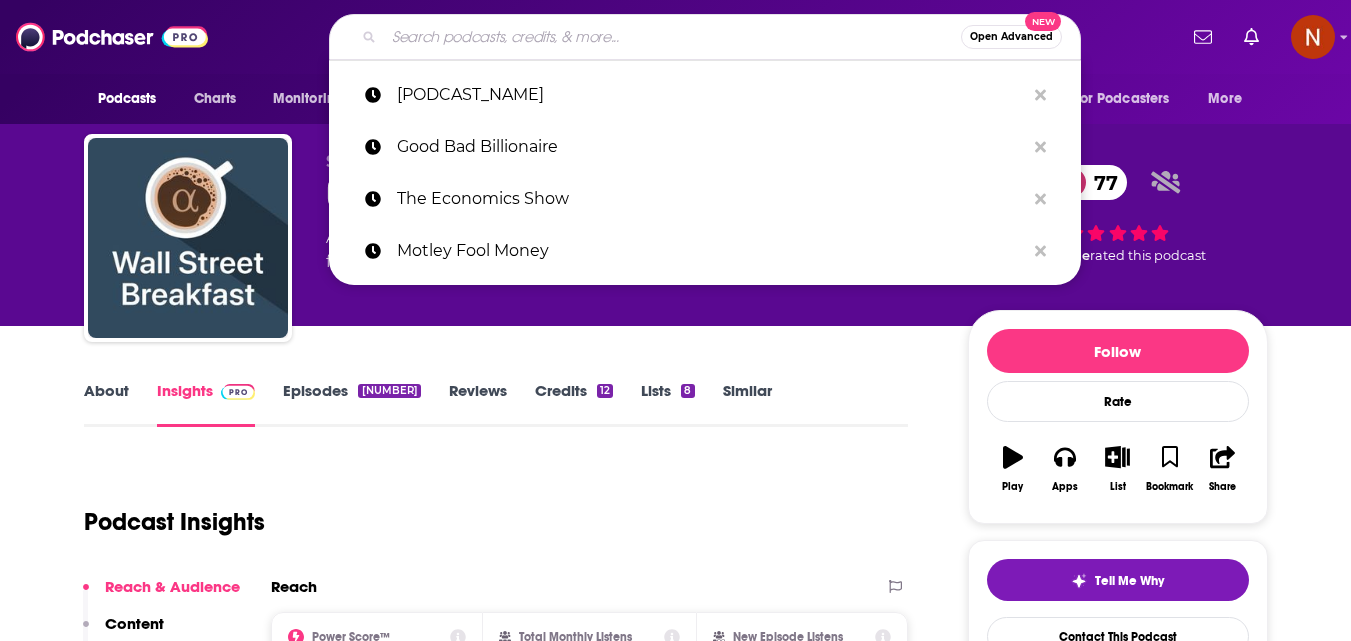 paste on "CNBC Fast Money" 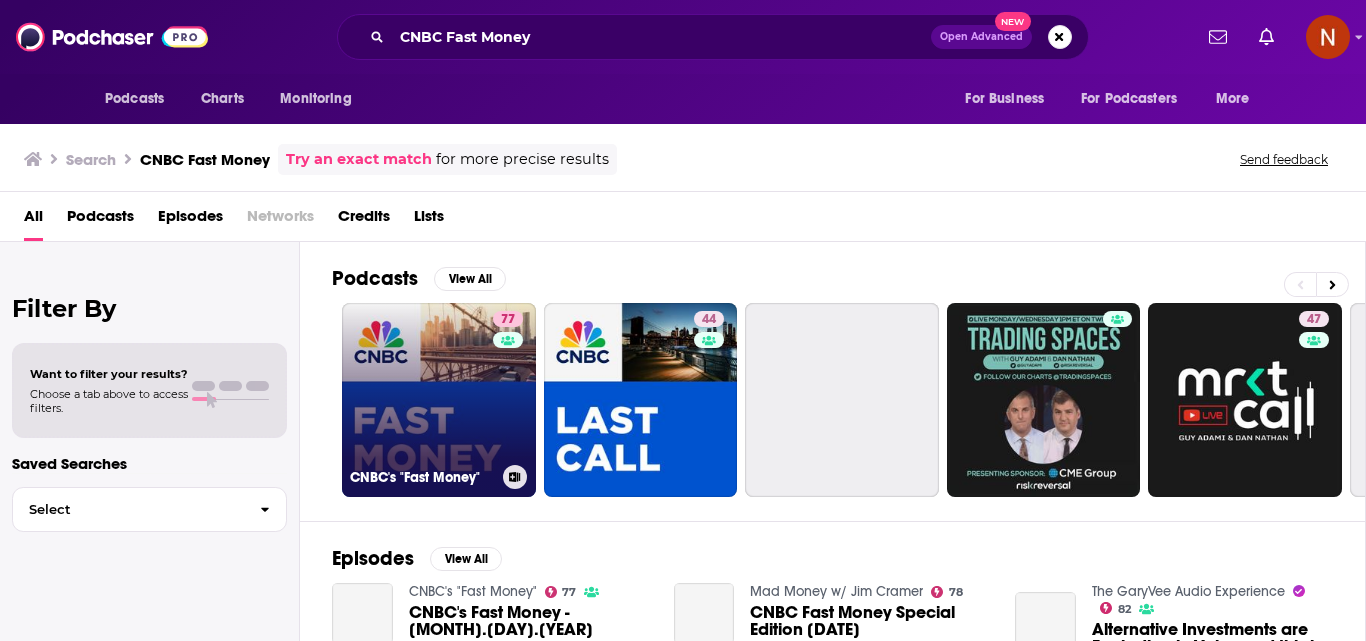 click on "[NUMBER] [PODCAST_NAME]" at bounding box center (439, 400) 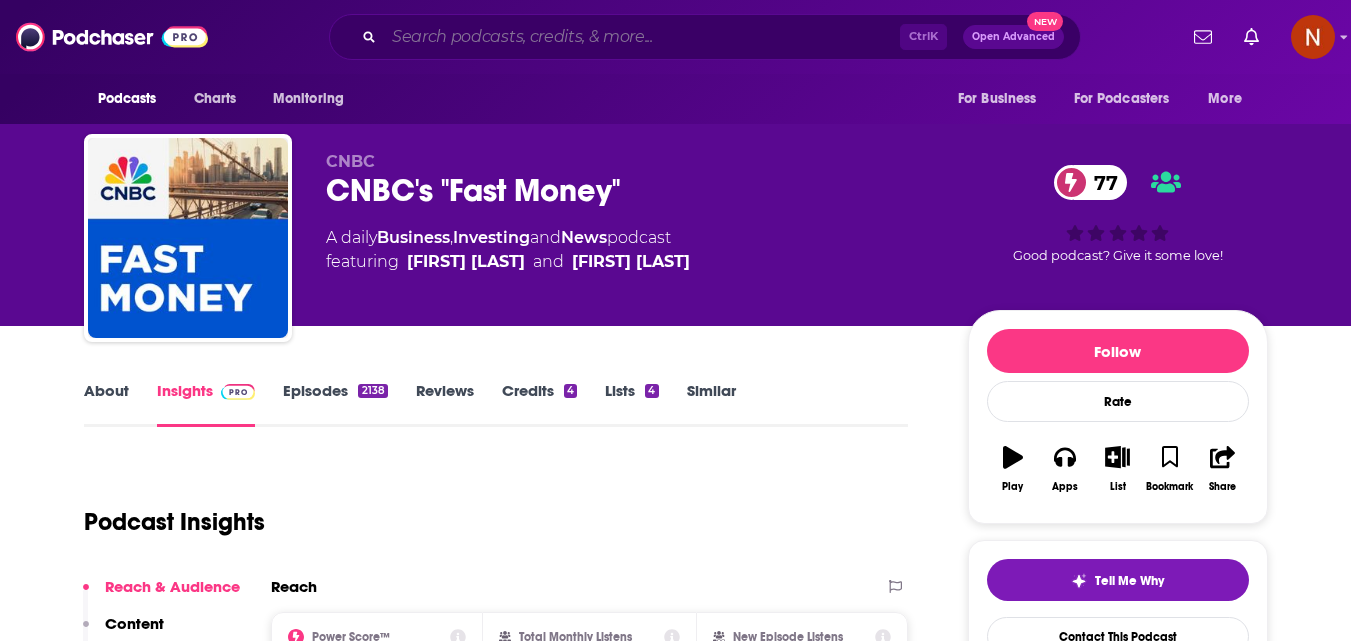 click at bounding box center (642, 37) 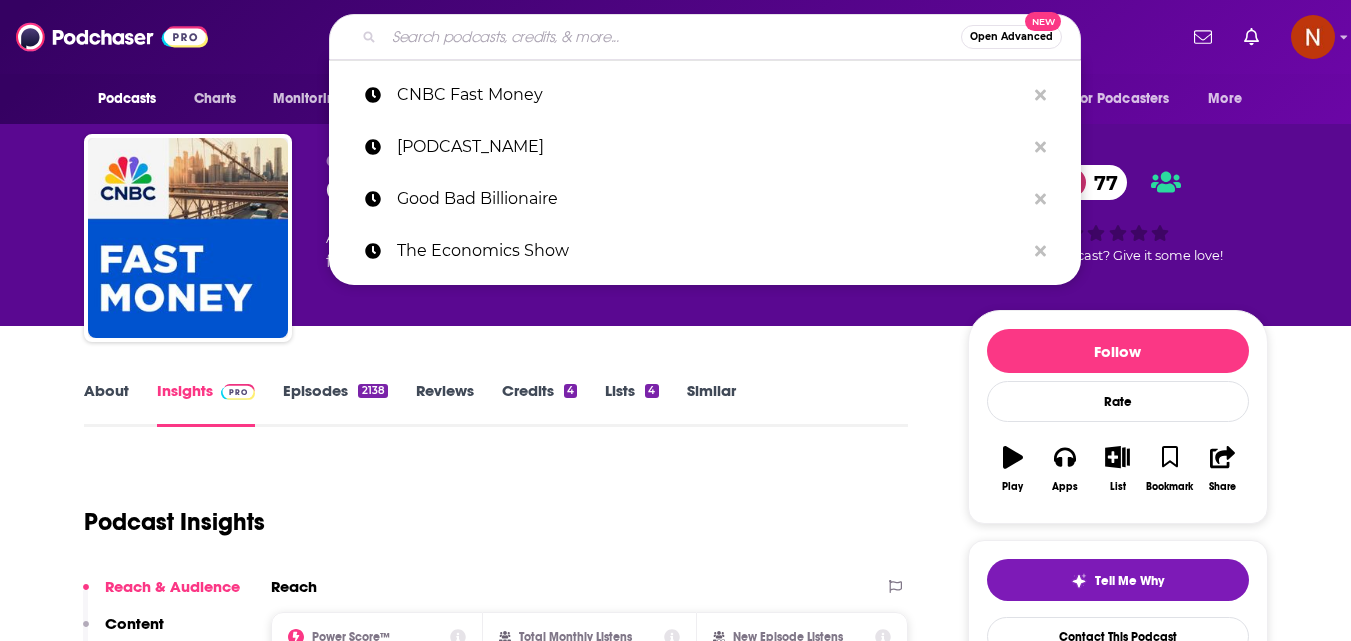 paste on "Behind the Review" 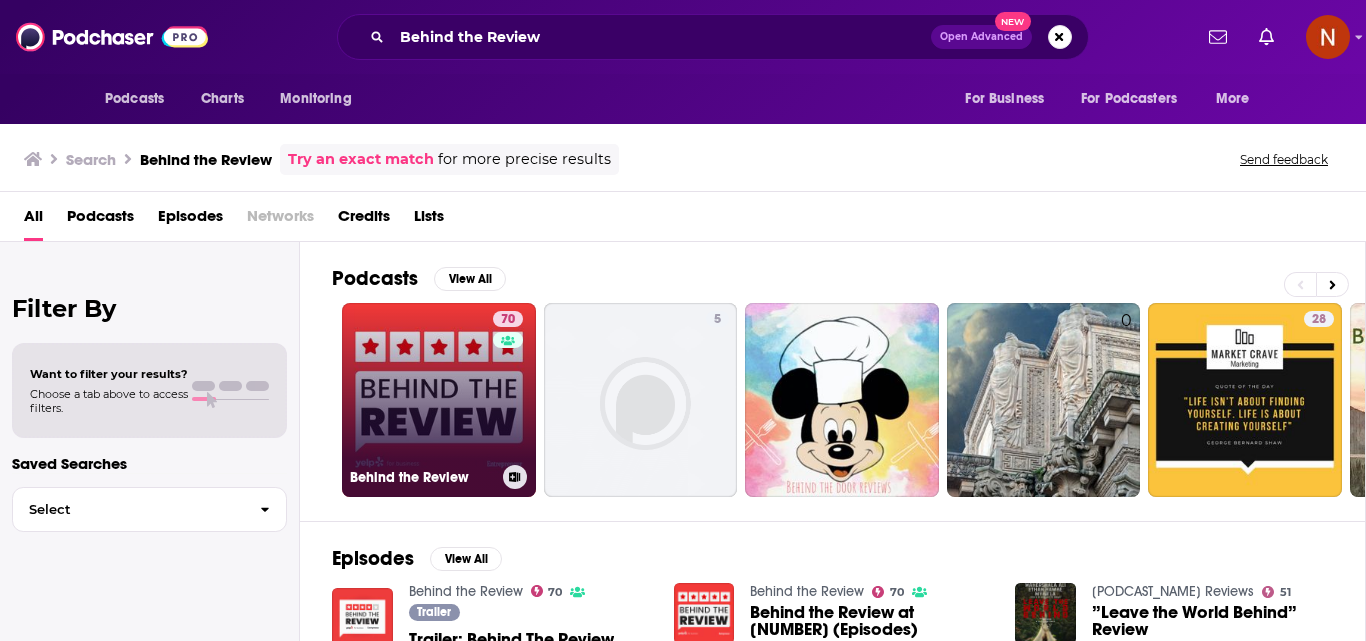 click on "[NUMBER] [PODCAST_NAME]" at bounding box center [439, 400] 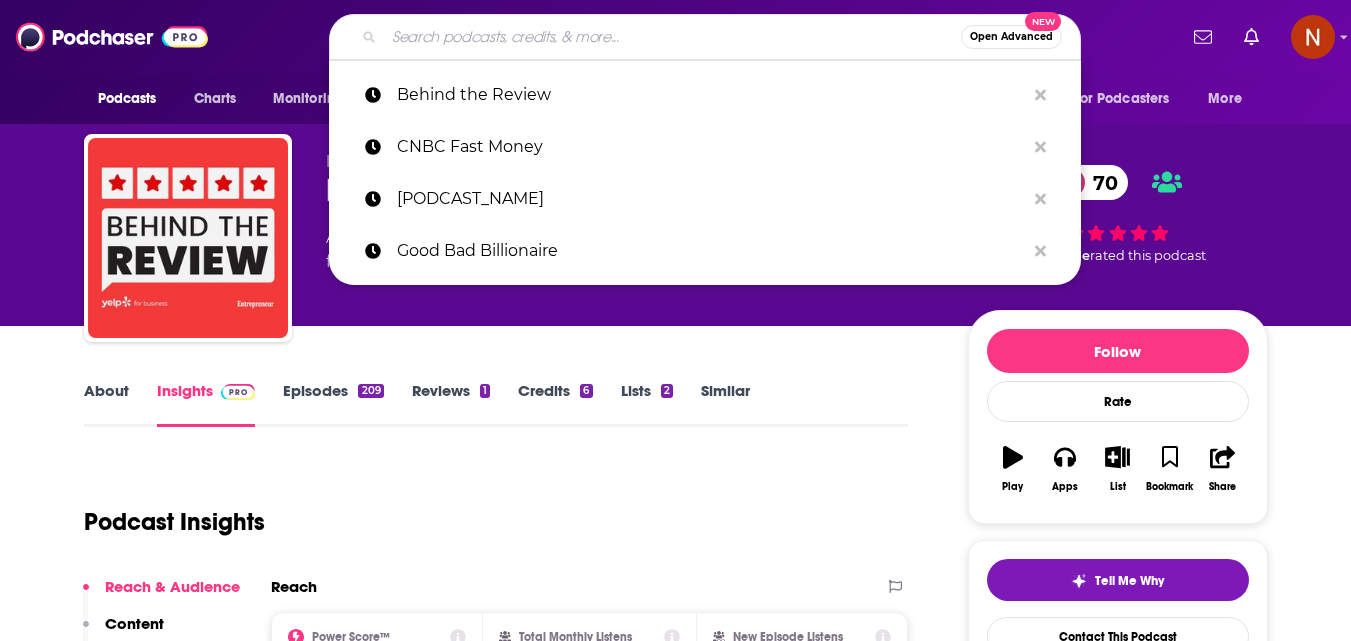 click at bounding box center (672, 37) 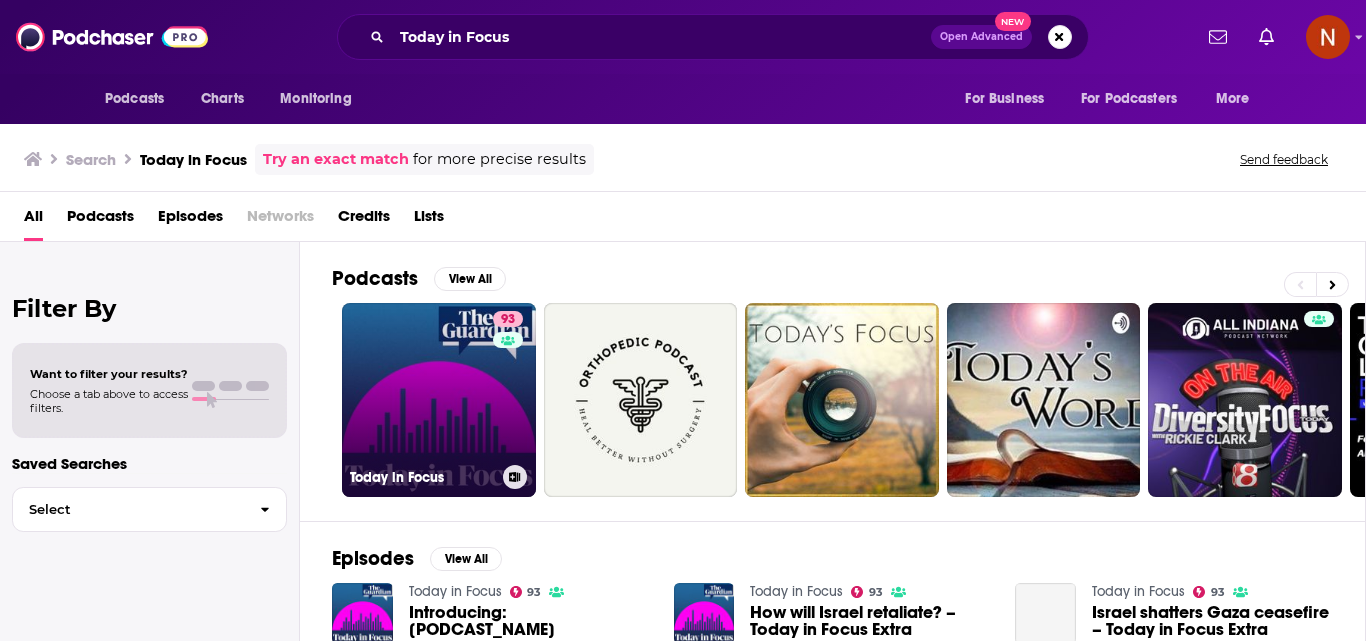 click on "[NUMBER] [PODCAST_NAME]" at bounding box center [439, 400] 